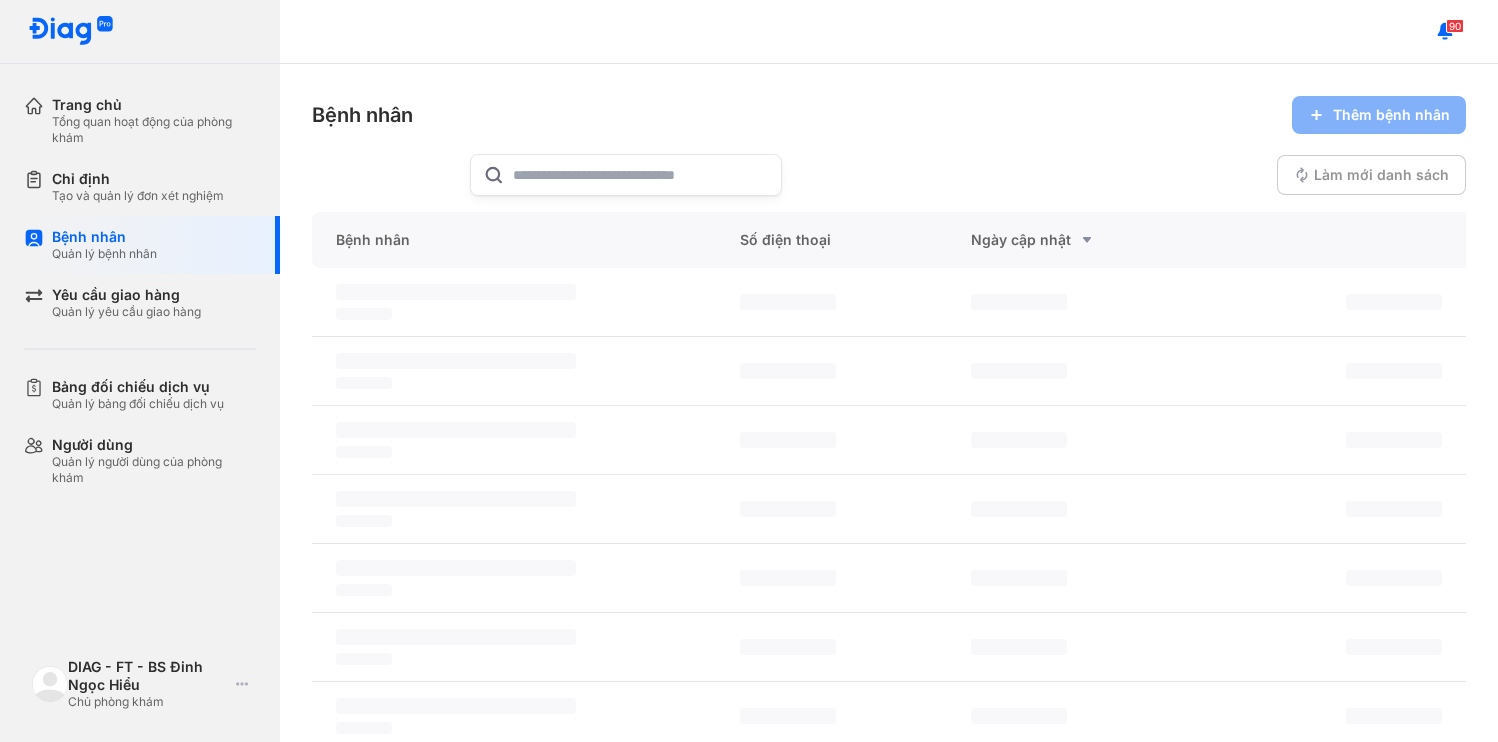 scroll, scrollTop: 0, scrollLeft: 0, axis: both 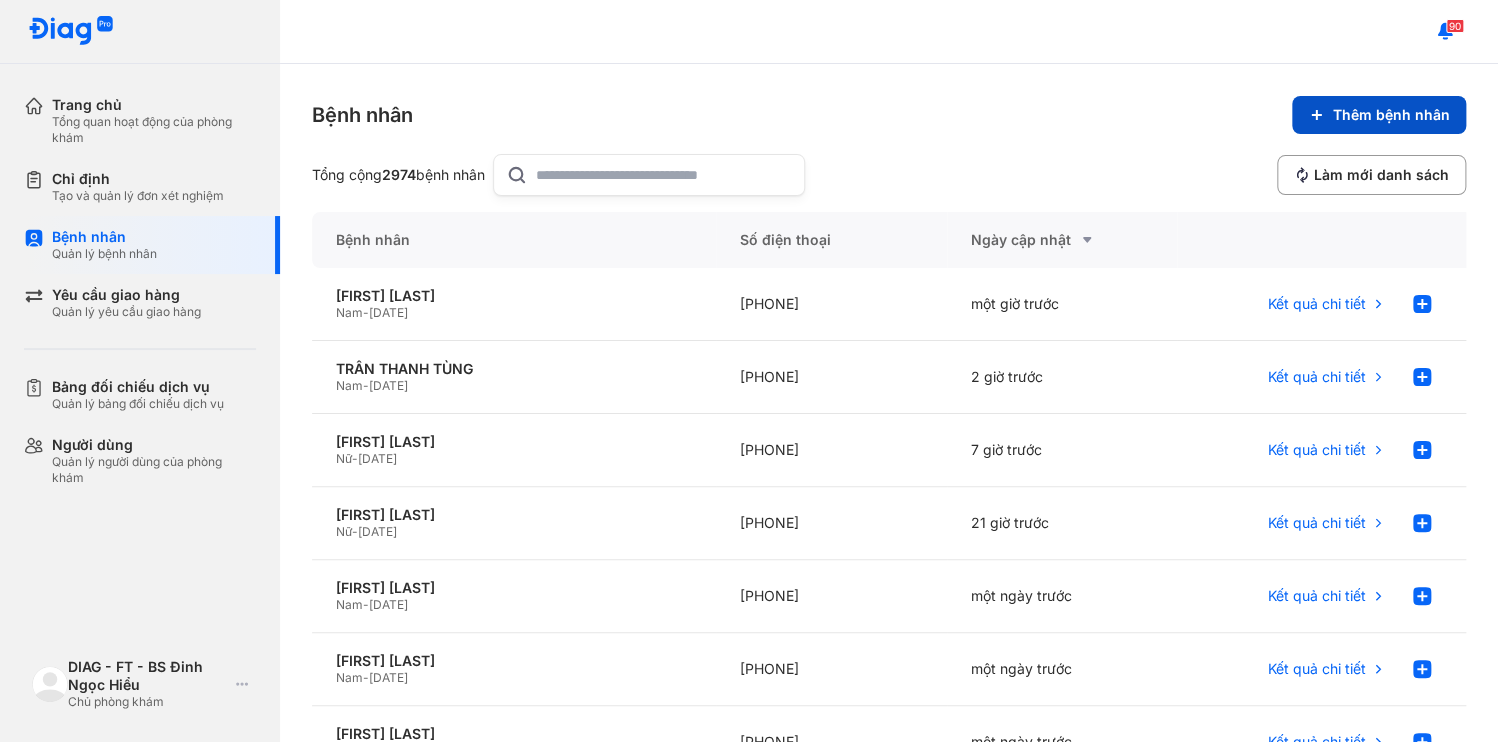 click on "Thêm bệnh nhân" 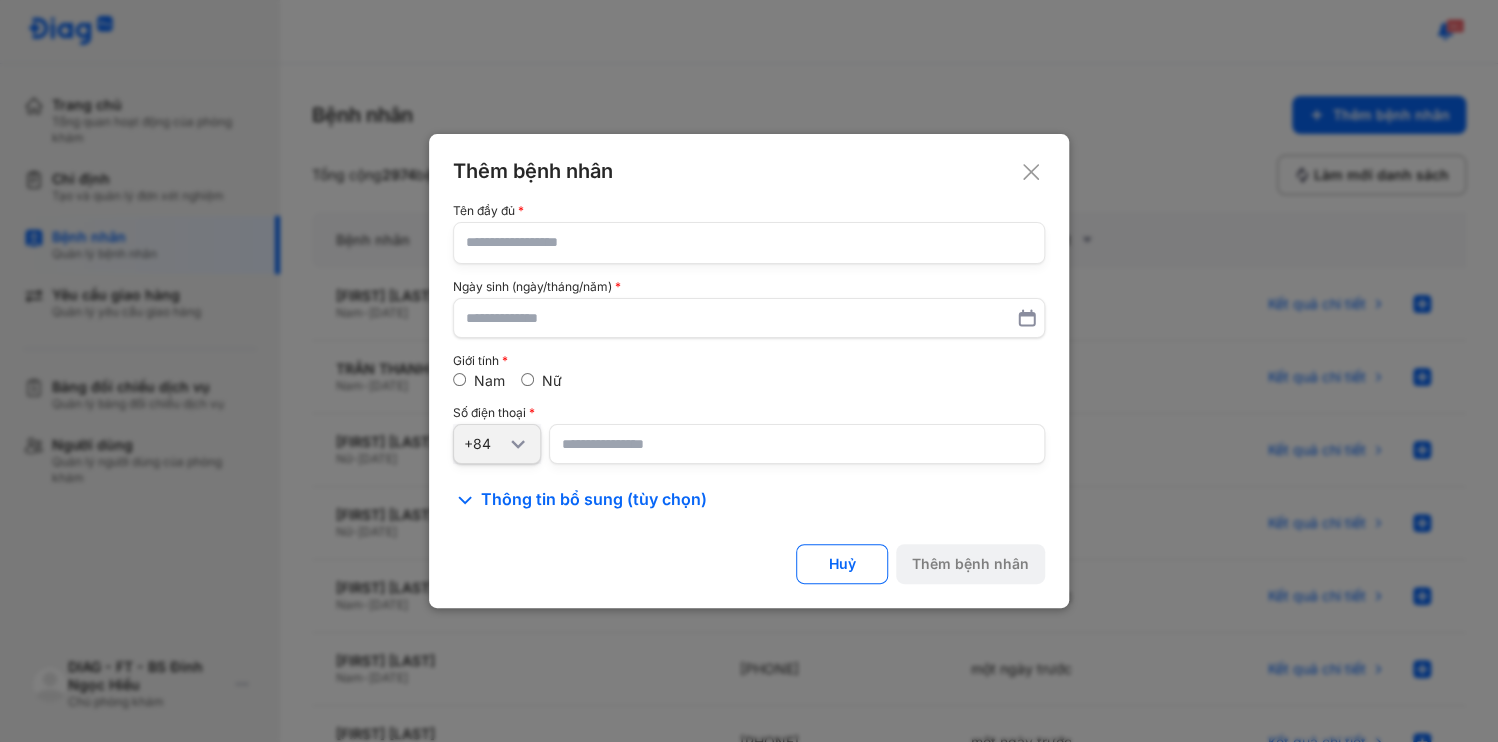 click 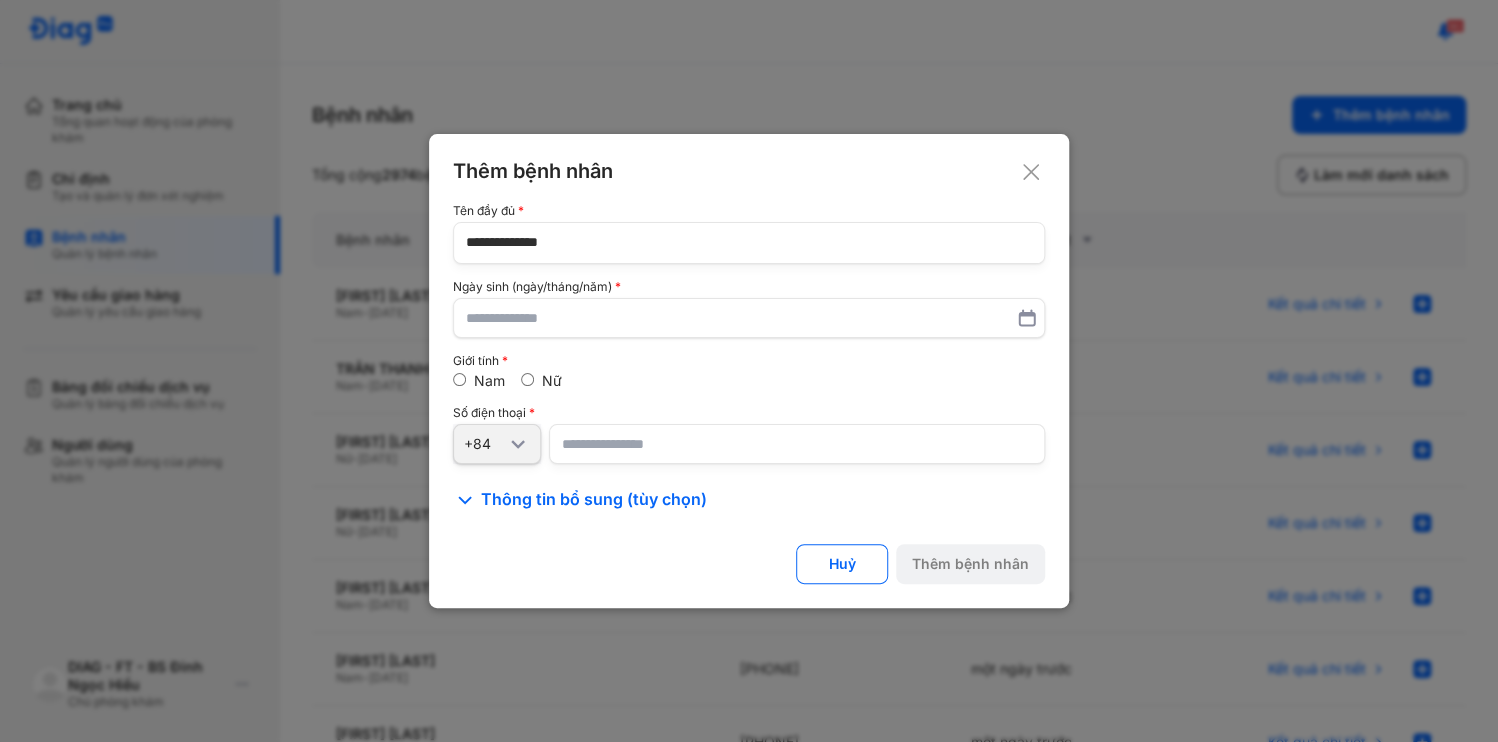 type on "**********" 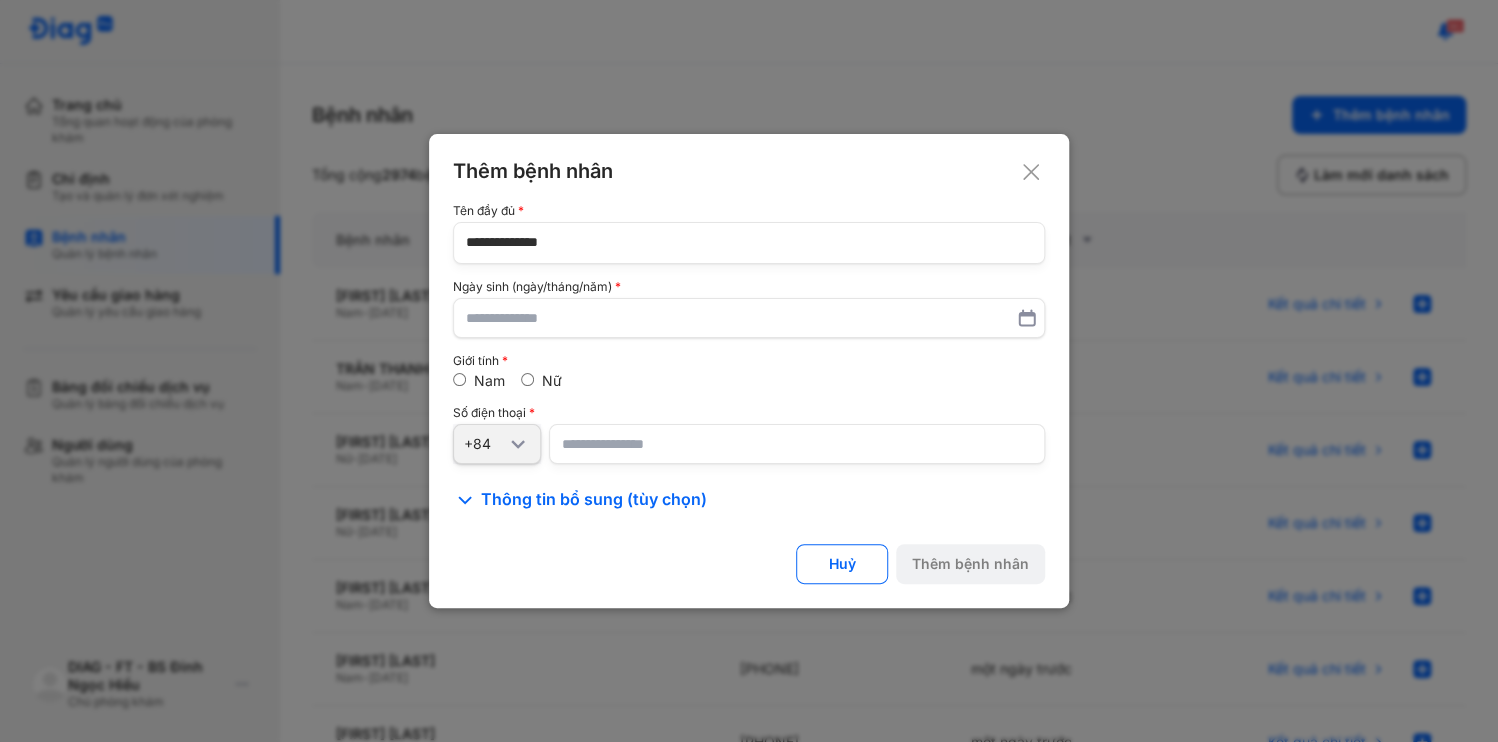 click at bounding box center [797, 444] 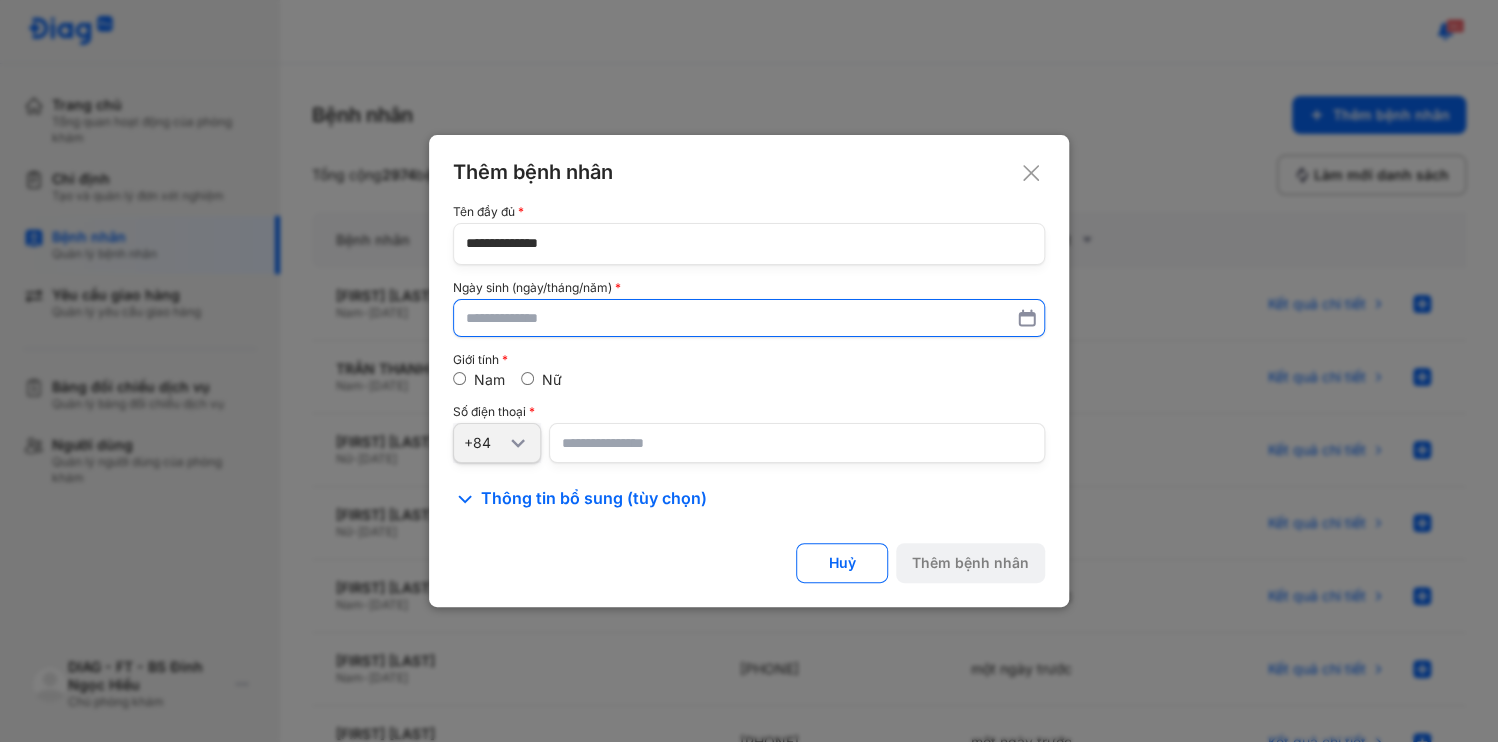 click at bounding box center (749, 318) 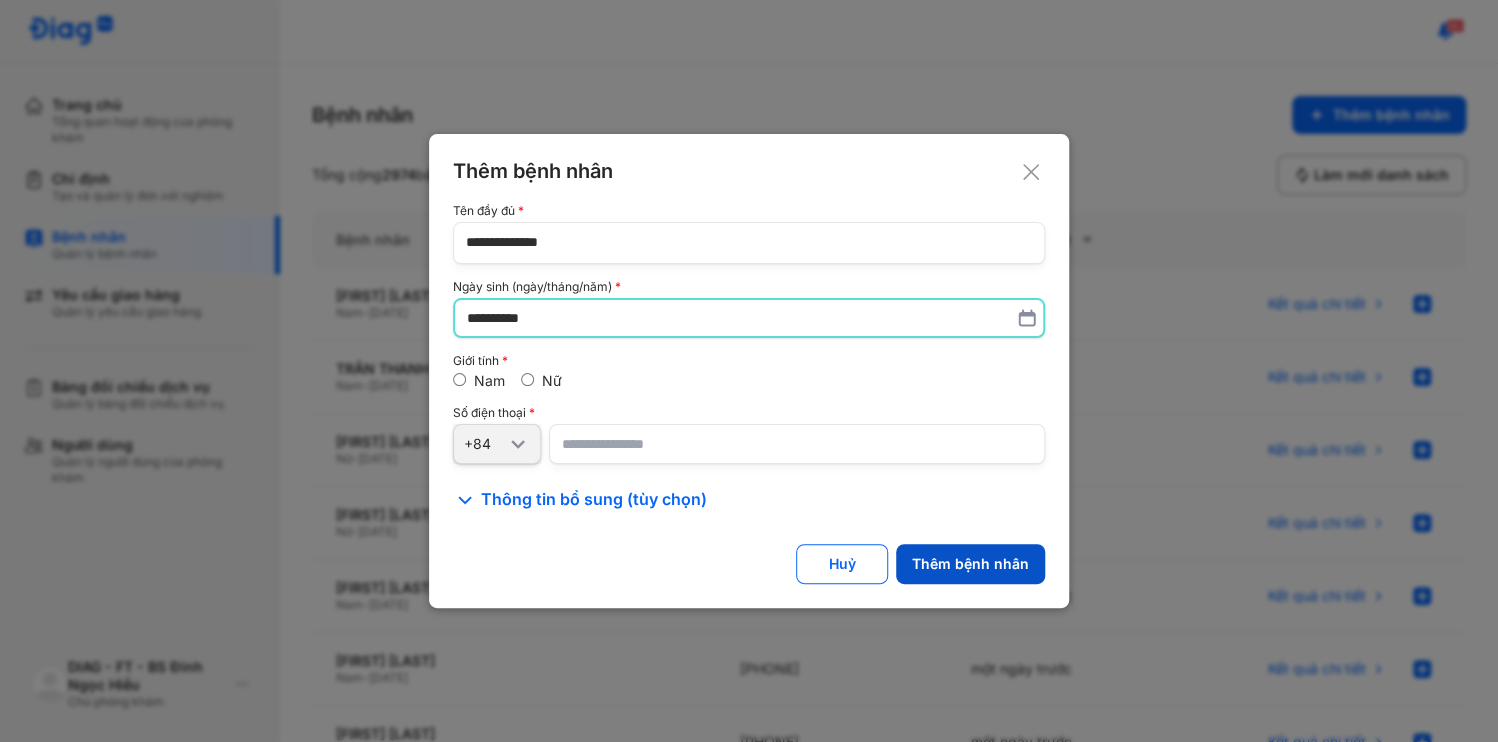 type on "**********" 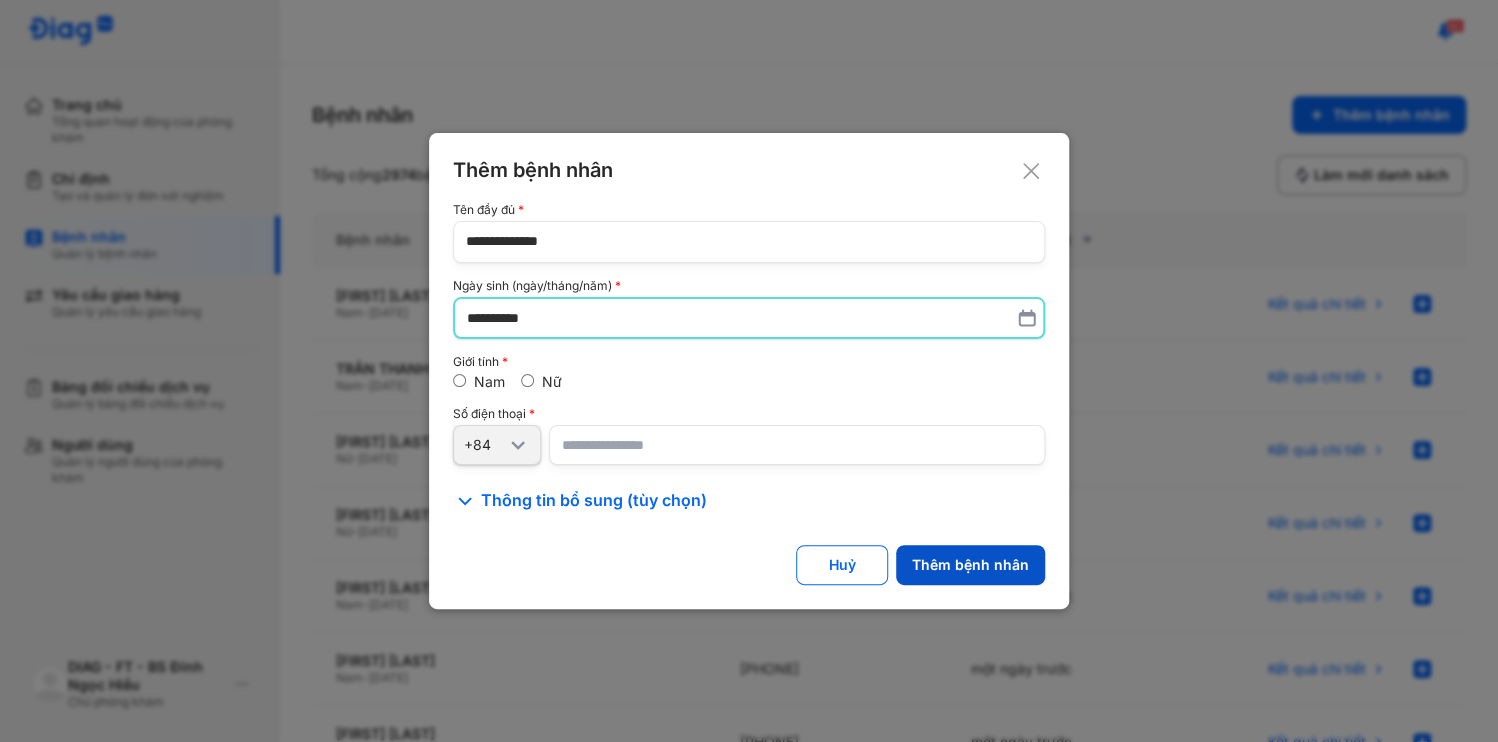 click on "Thêm bệnh nhân" at bounding box center [970, 565] 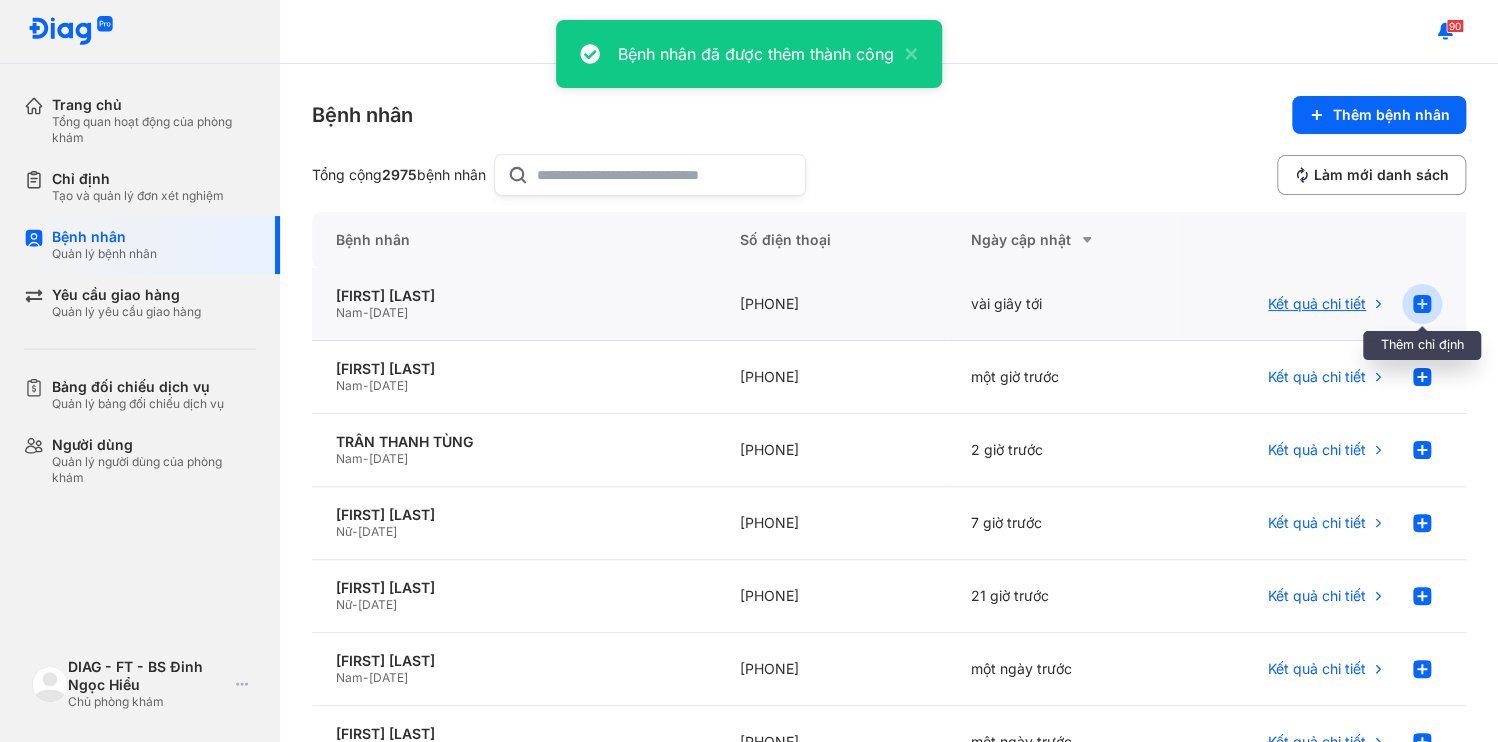 click 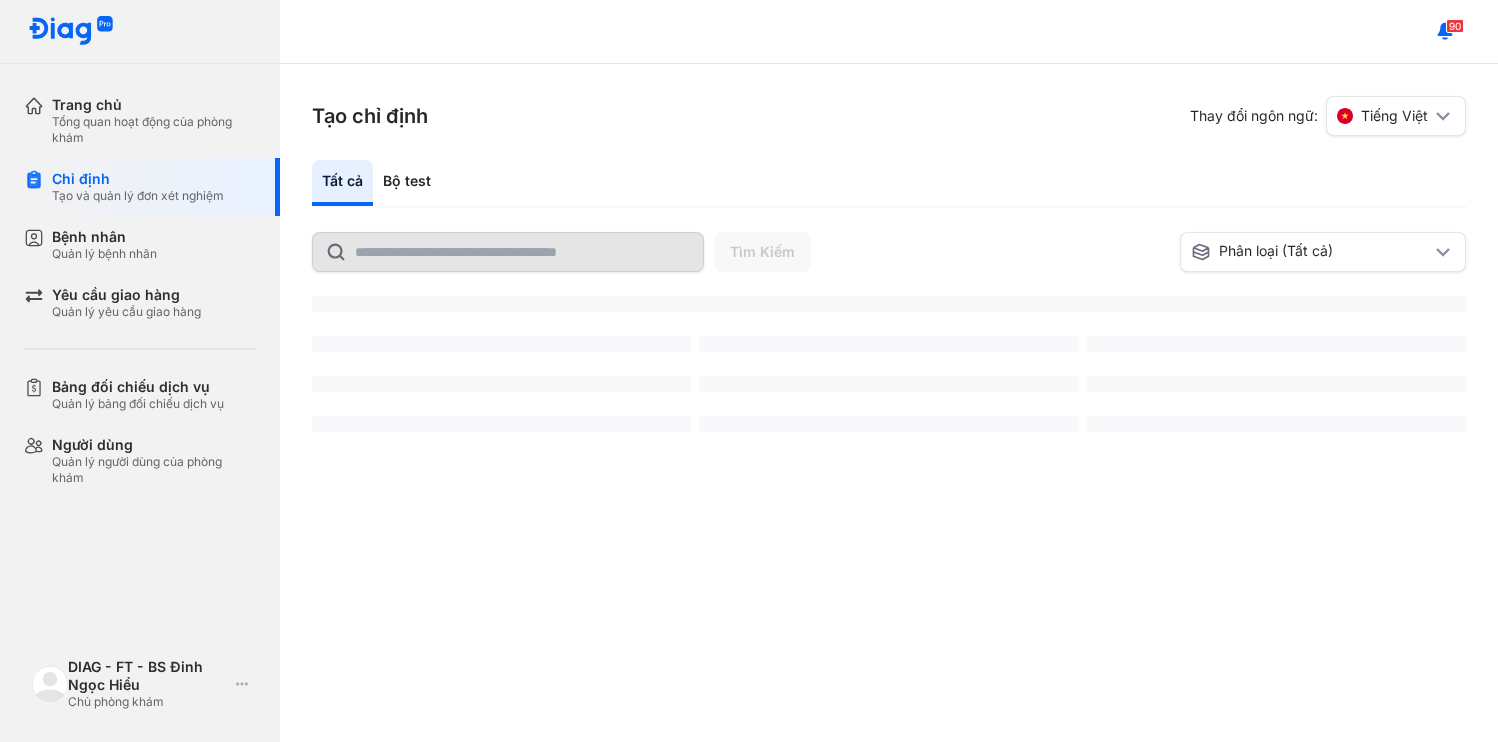 scroll, scrollTop: 0, scrollLeft: 0, axis: both 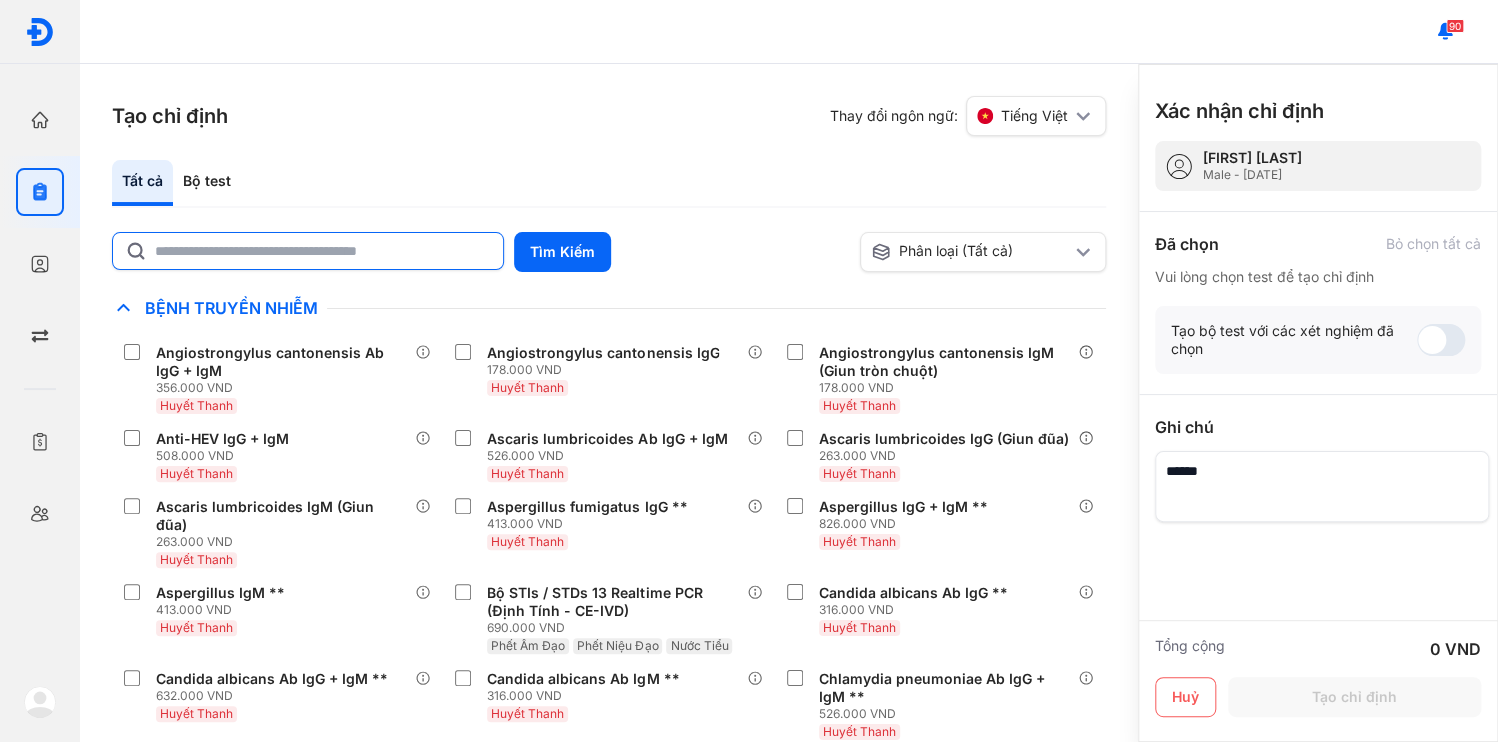 click 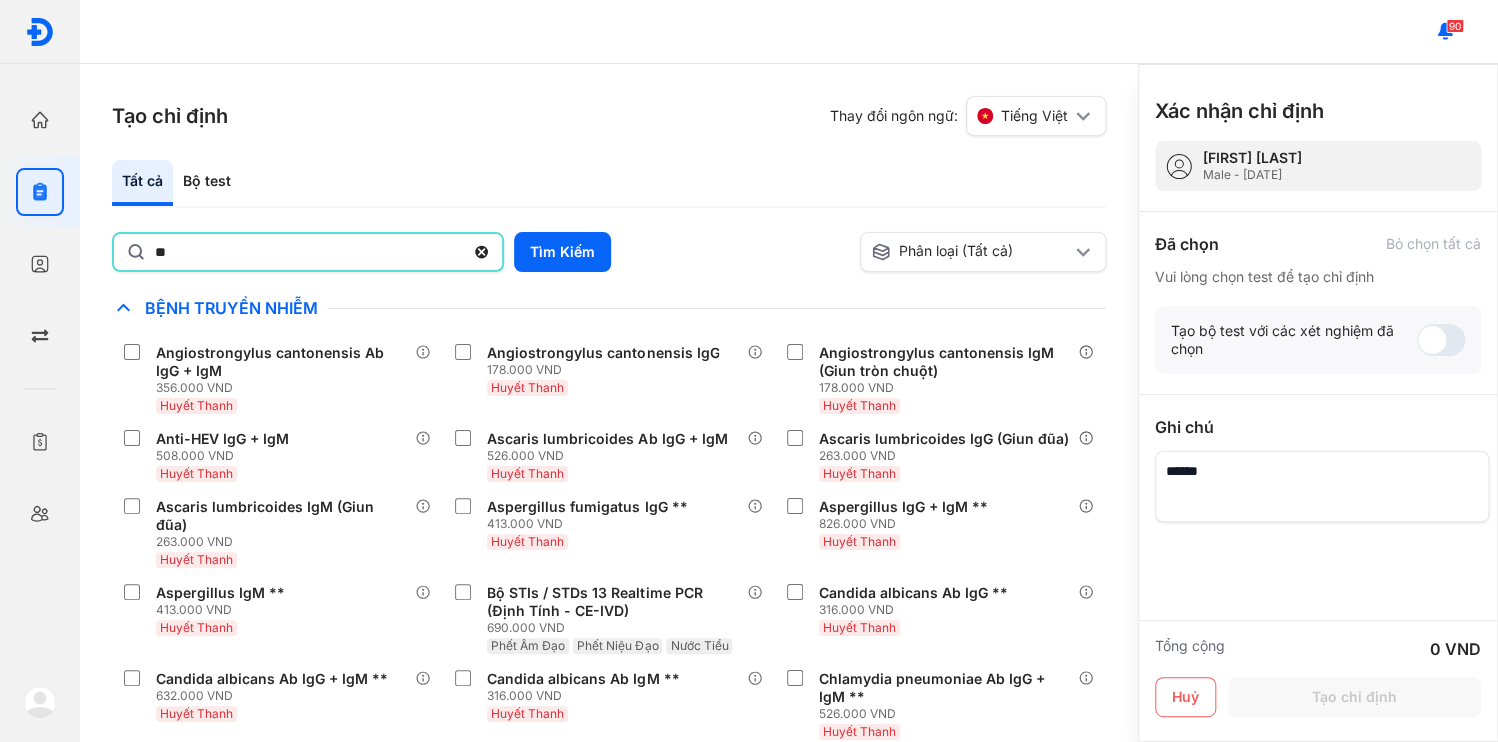 type on "**" 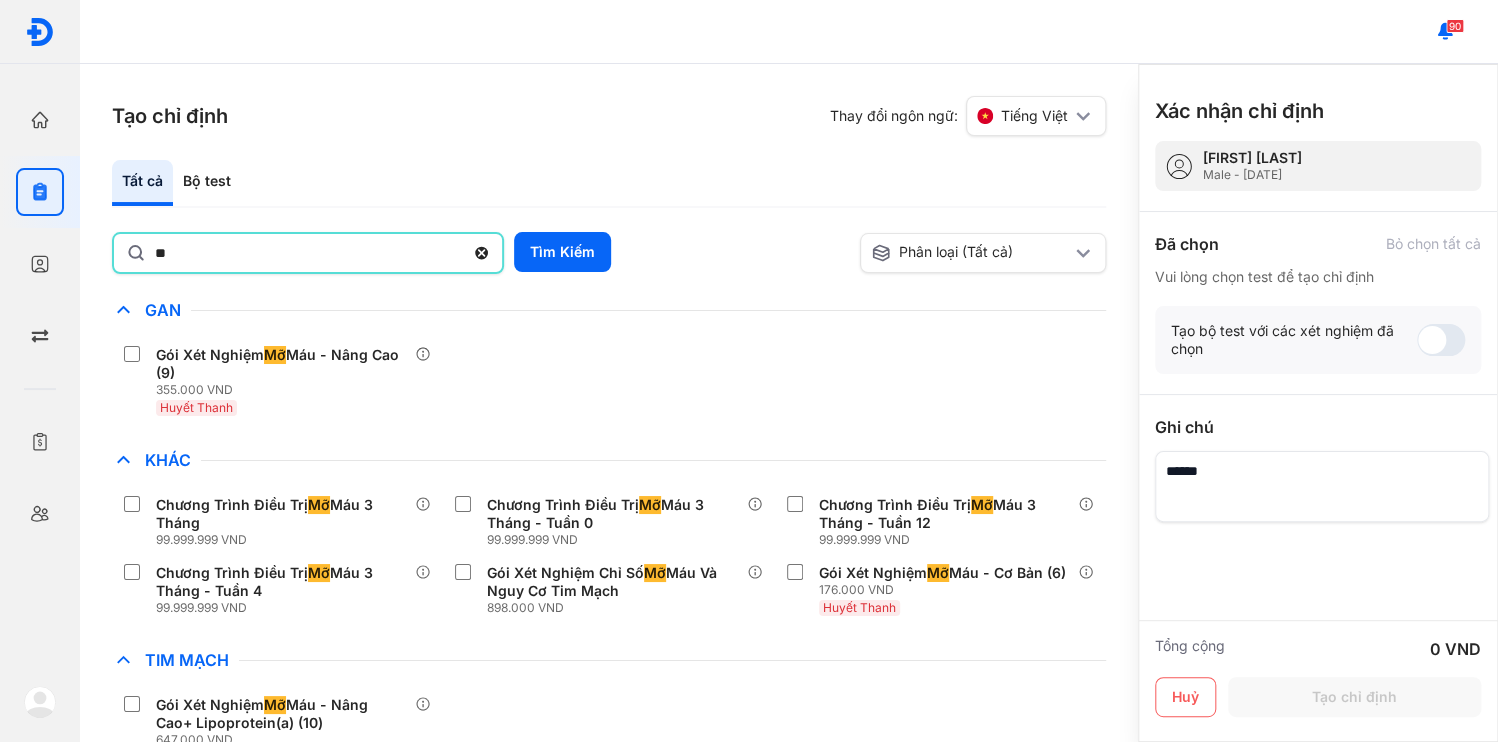 click on "GóiXét Nghiệm Mỡ Máu - Nâng Cao+ Lipoprotein(a) (10) 647.000 [CURRENCY]" at bounding box center (609, 722) 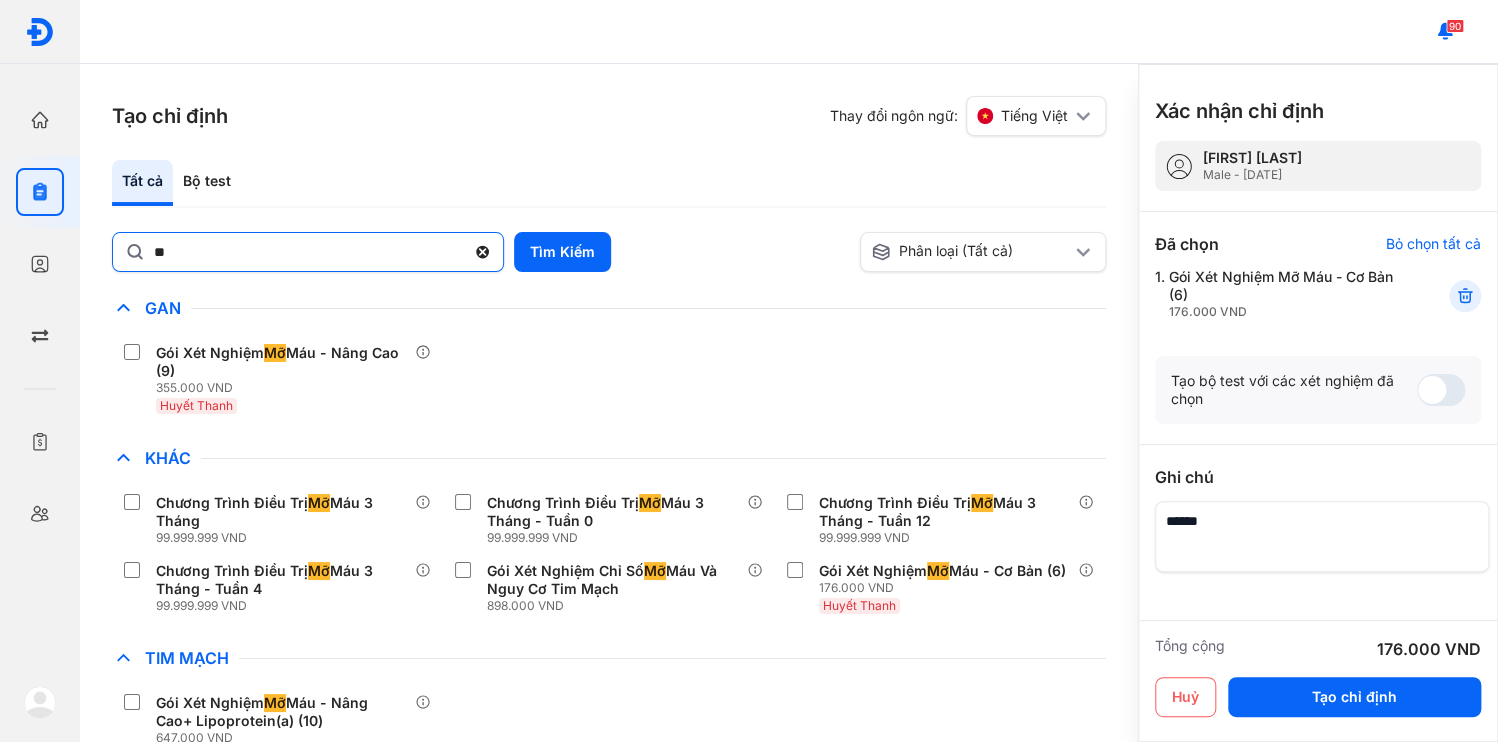 click 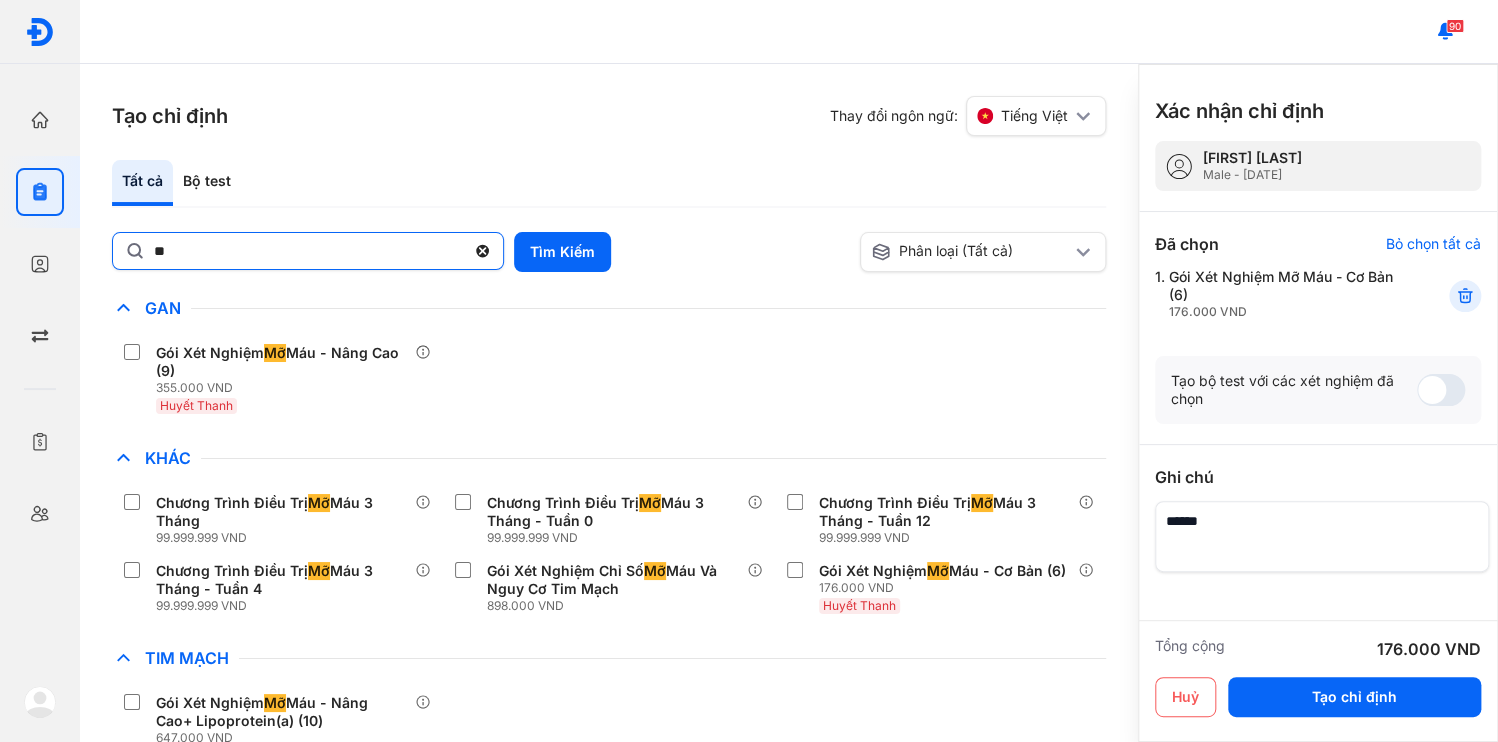 click on "**" 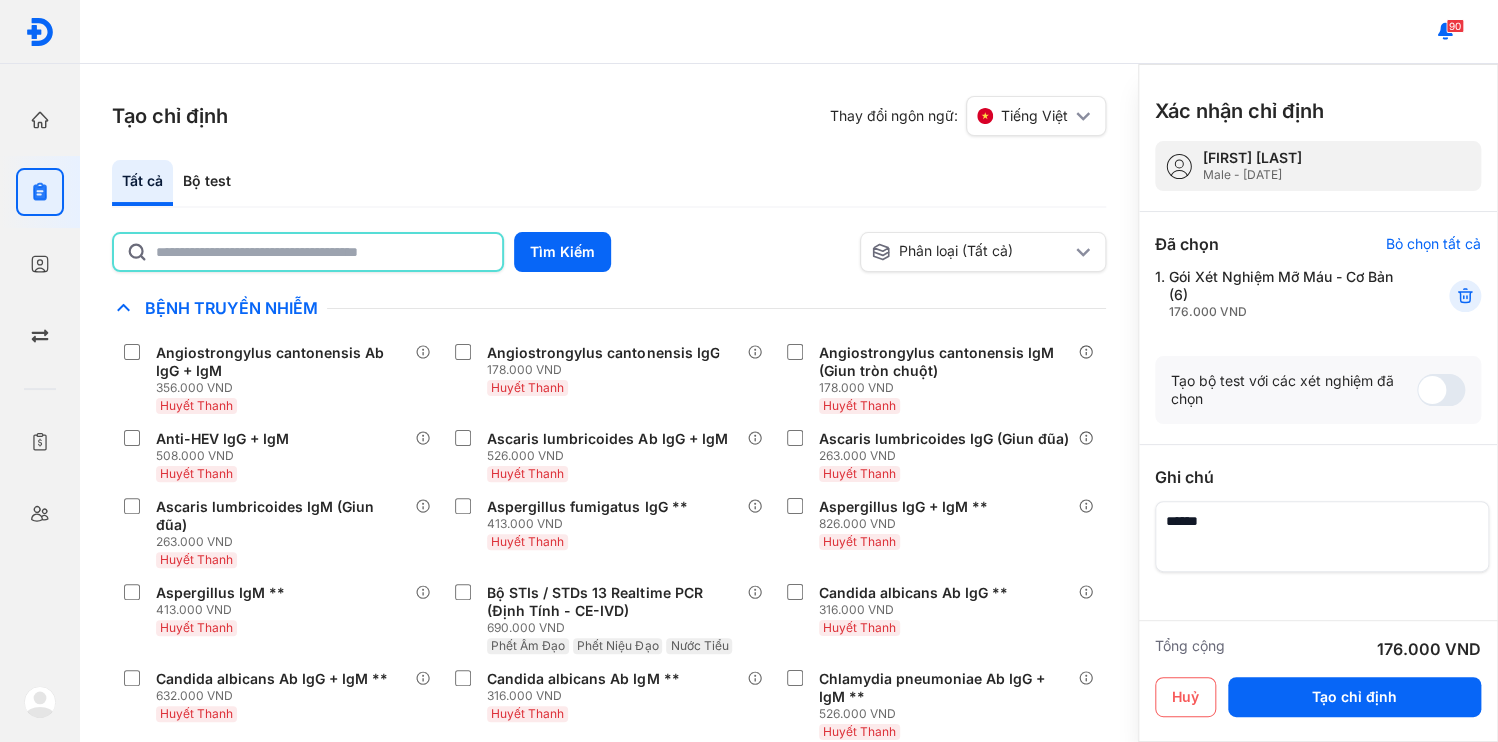 click 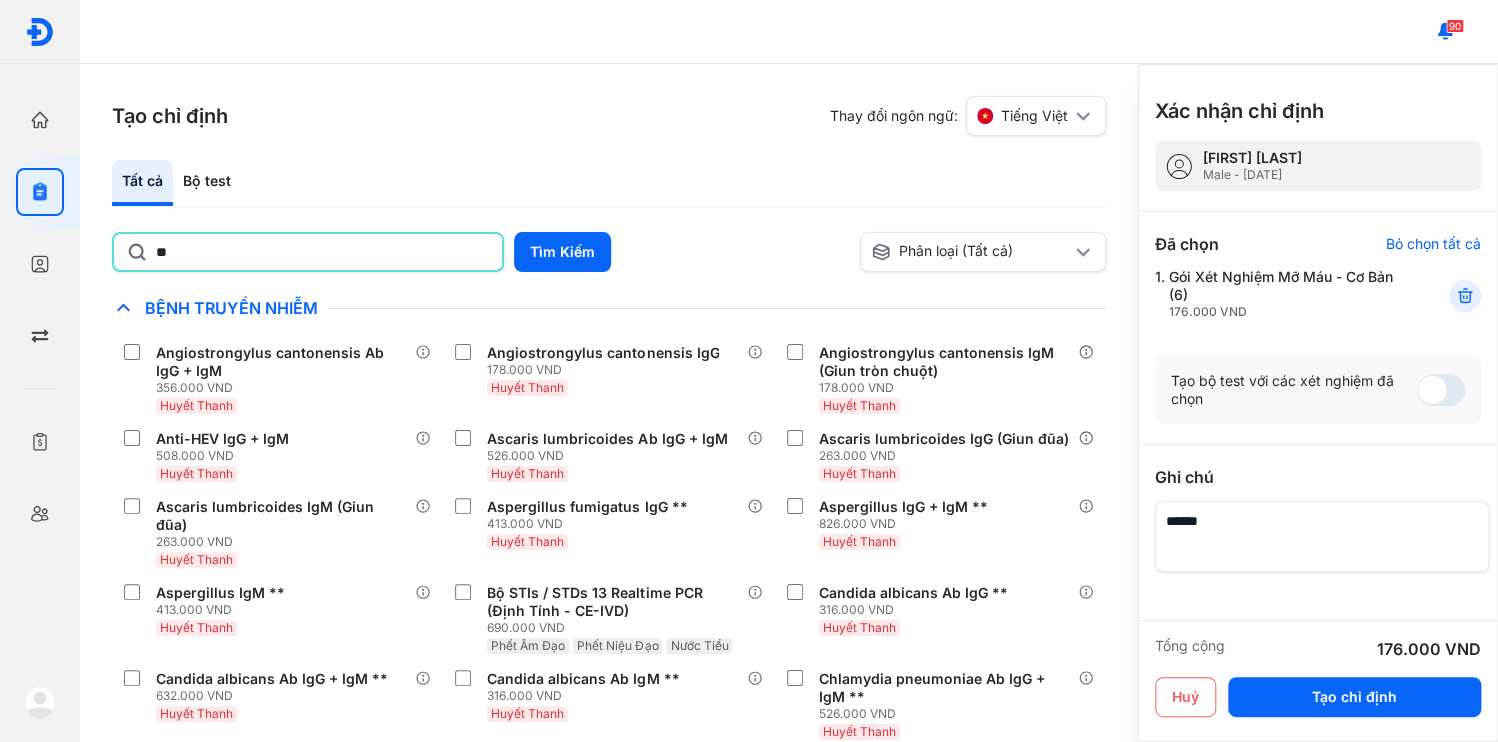 type on "*" 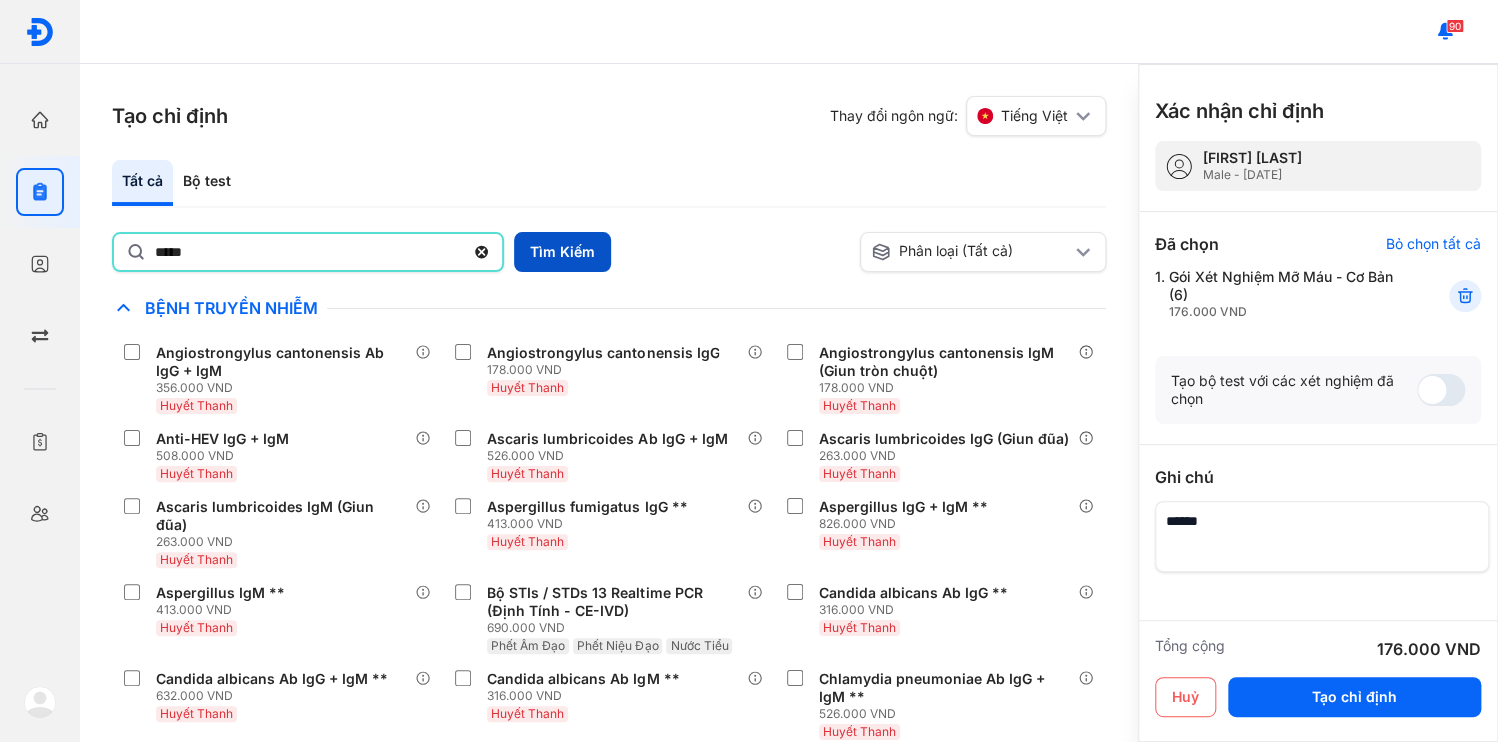 type on "*****" 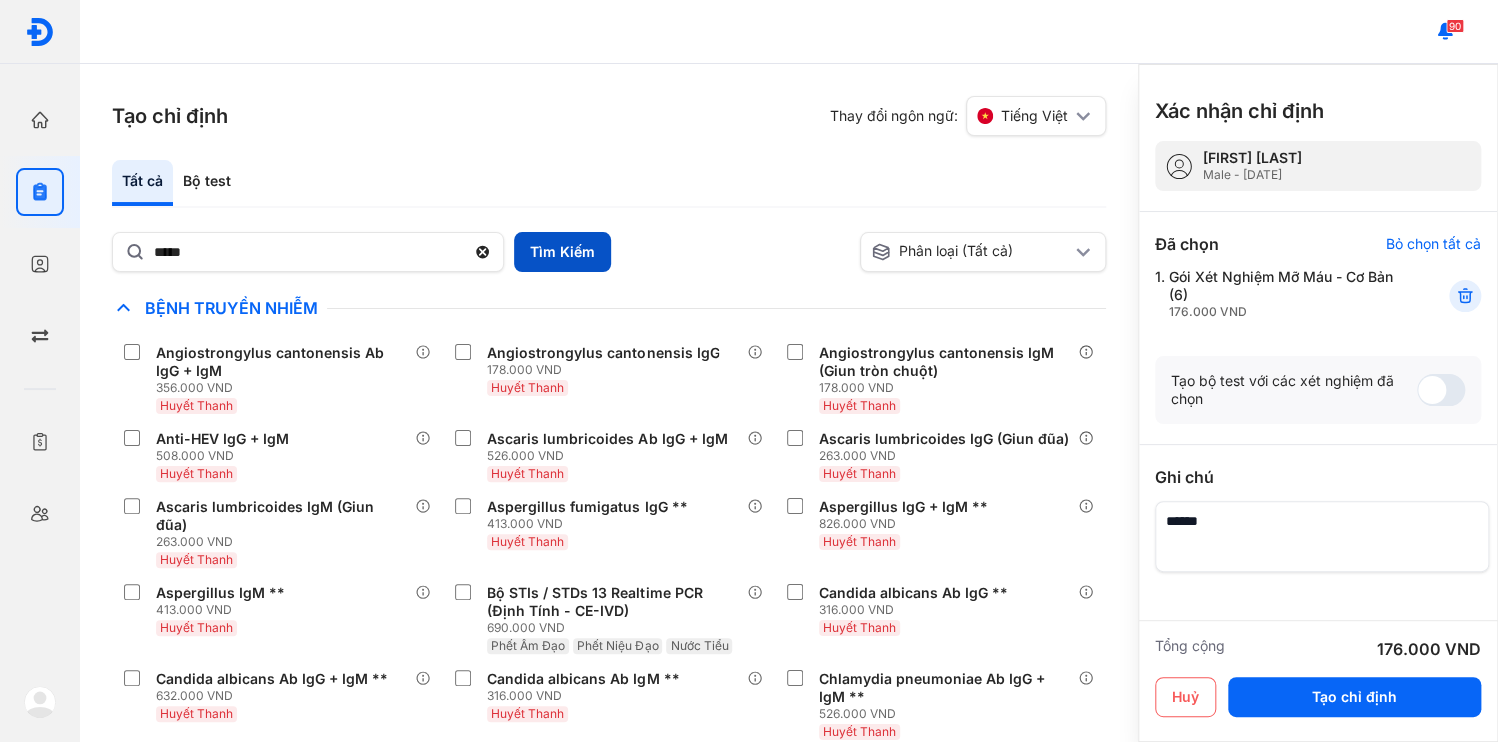 click on "Tìm Kiếm" at bounding box center [562, 252] 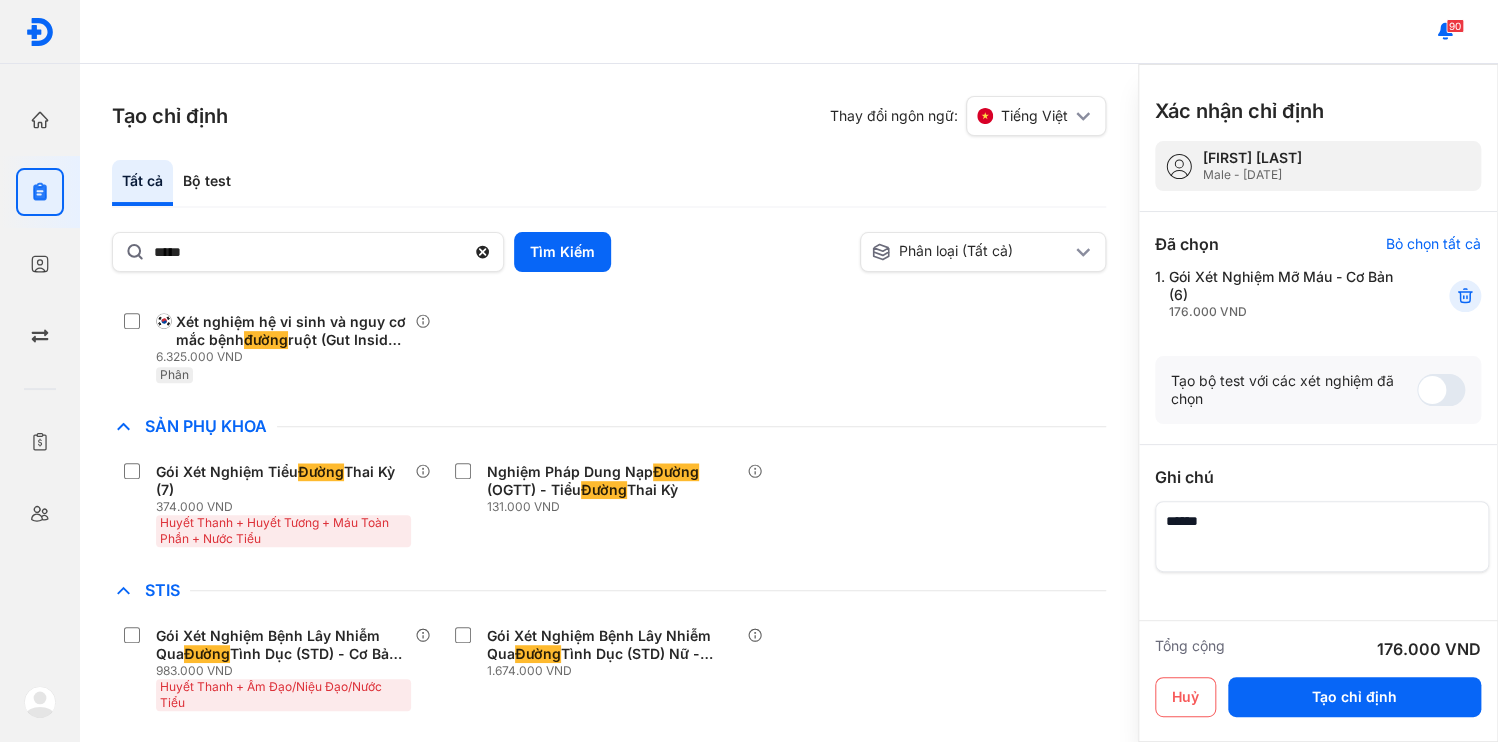 scroll, scrollTop: 533, scrollLeft: 0, axis: vertical 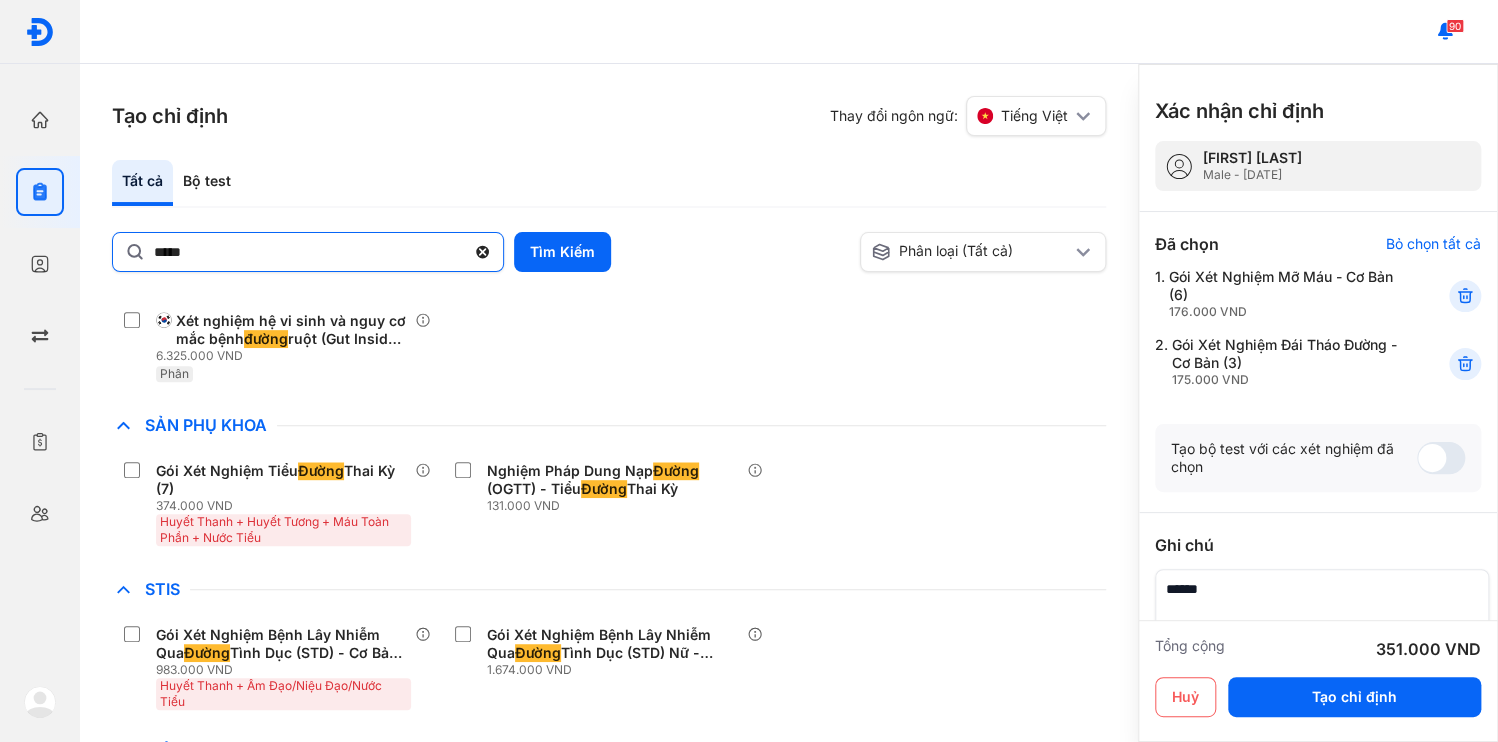 click 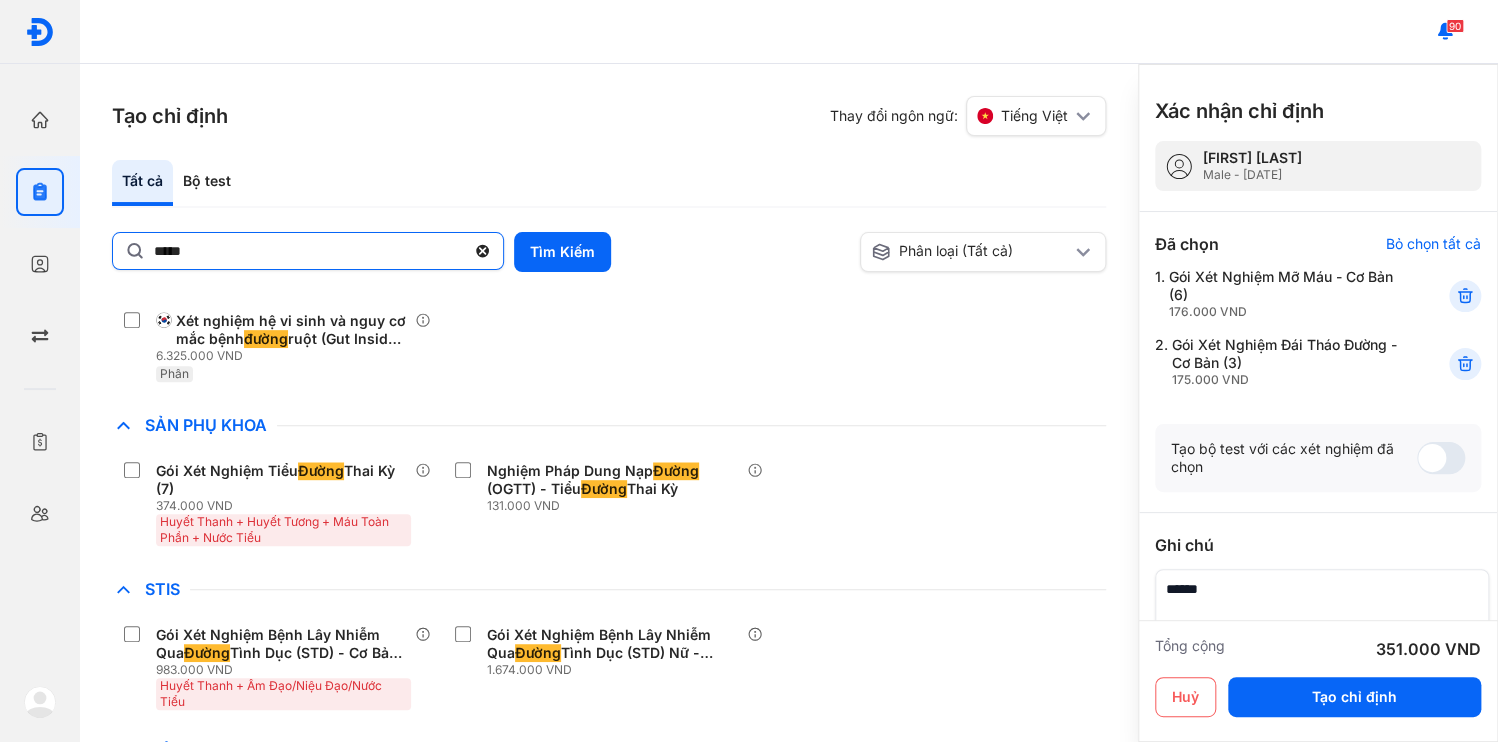 click on "*****" 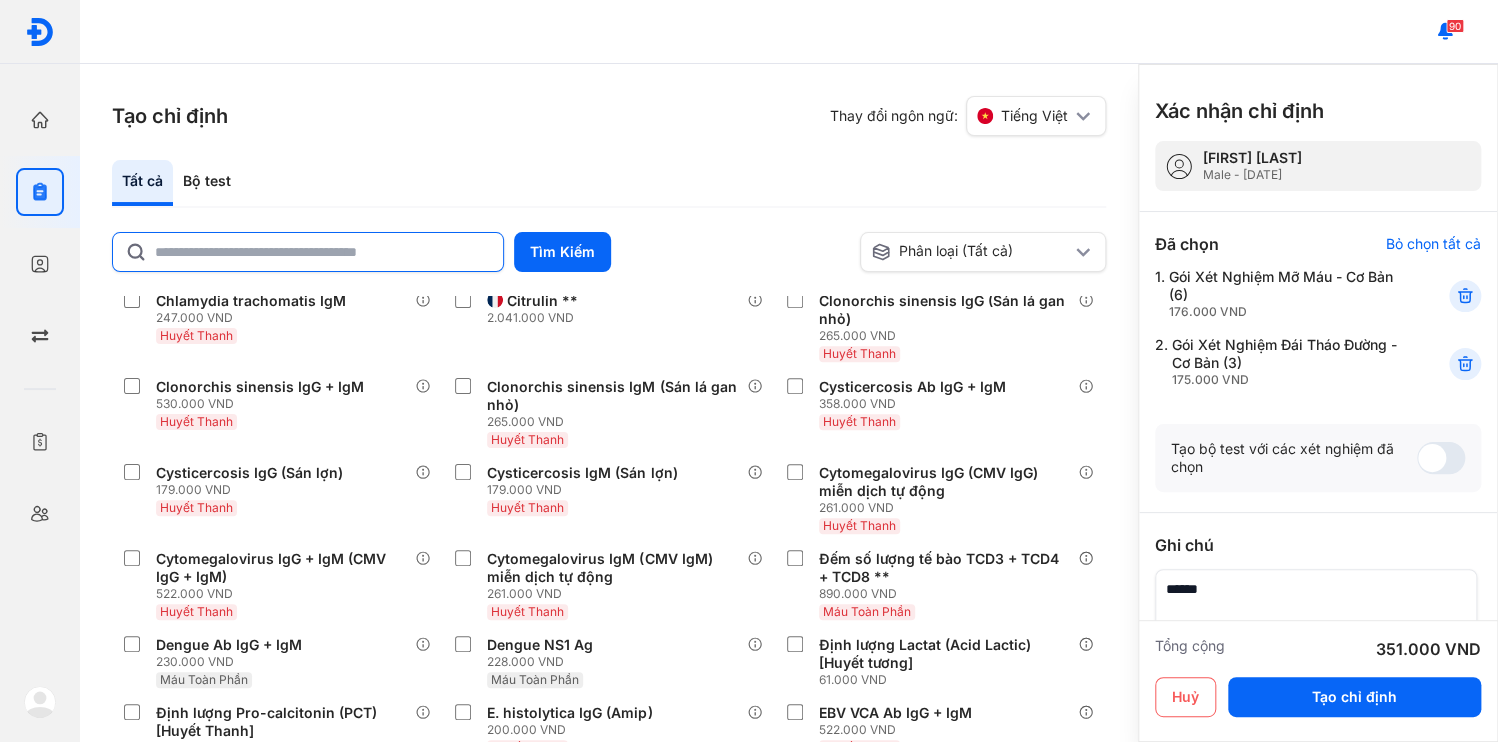 click at bounding box center [1316, 604] 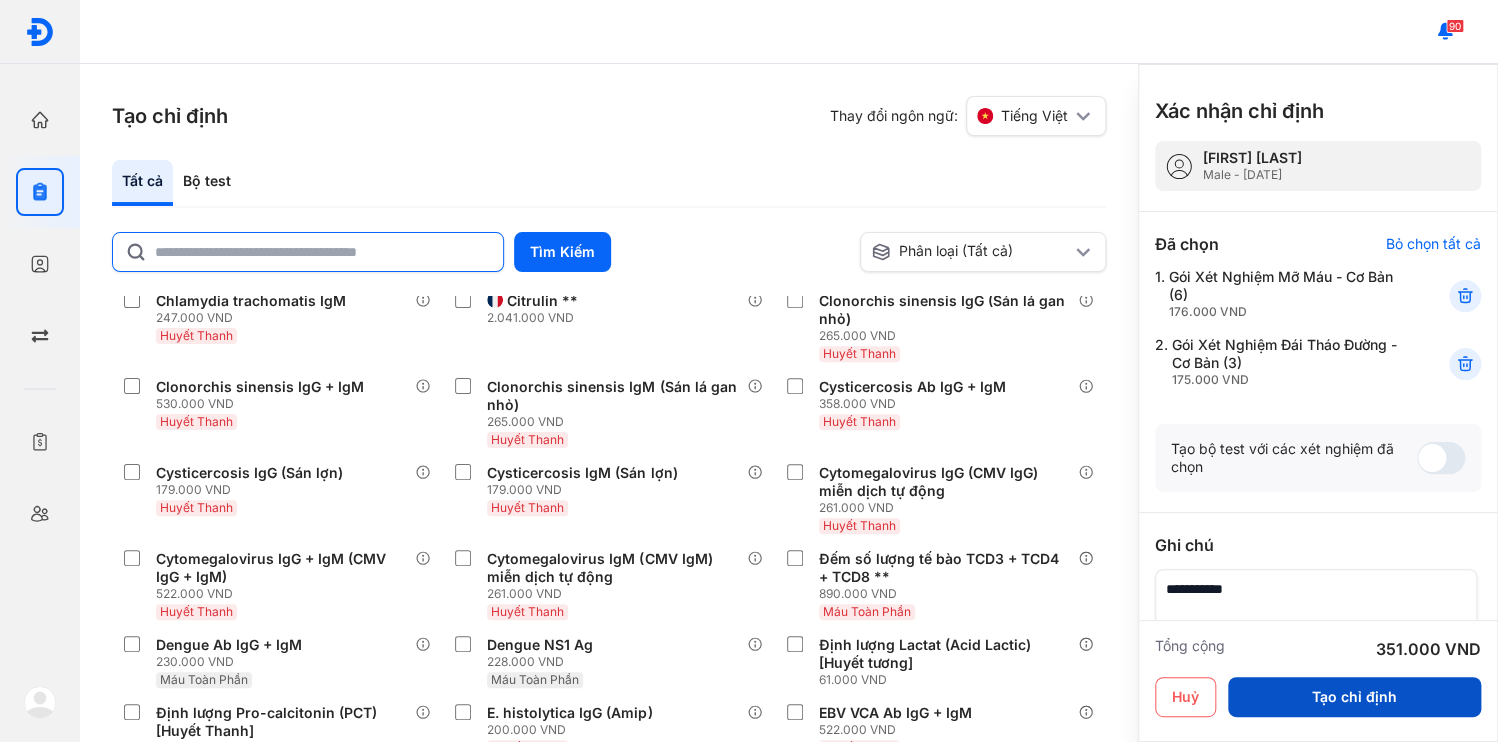 type on "**********" 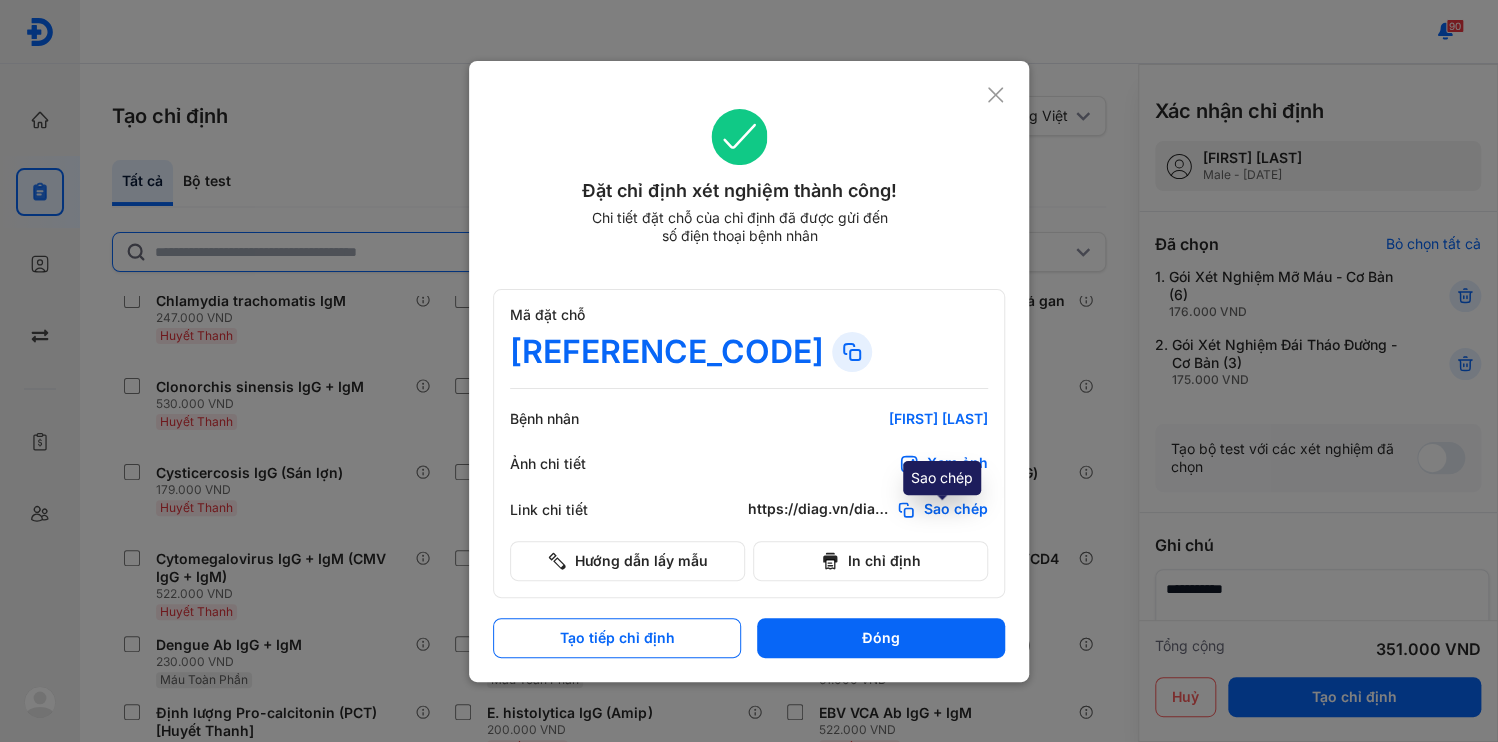 click on "Sao chép" 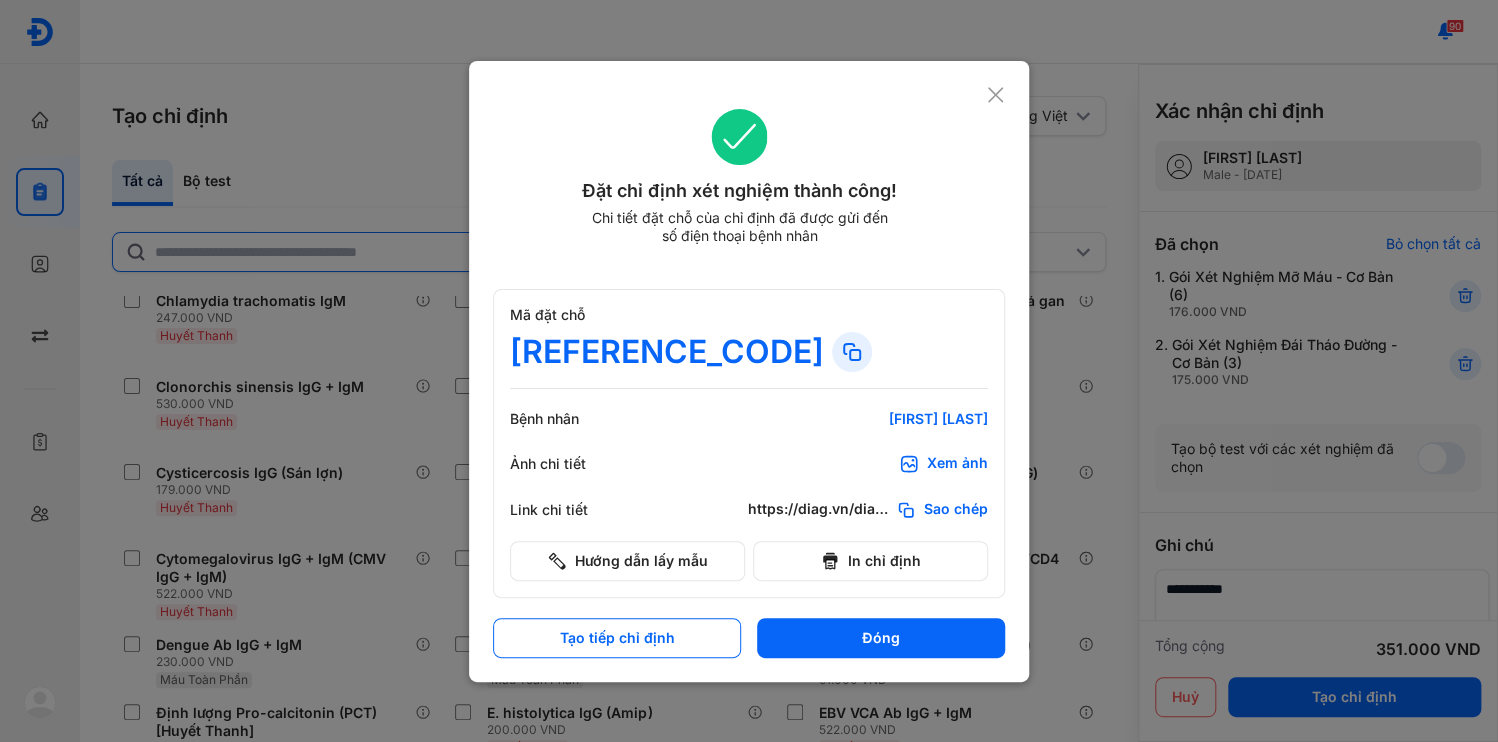 click on "Đóng" at bounding box center [881, 638] 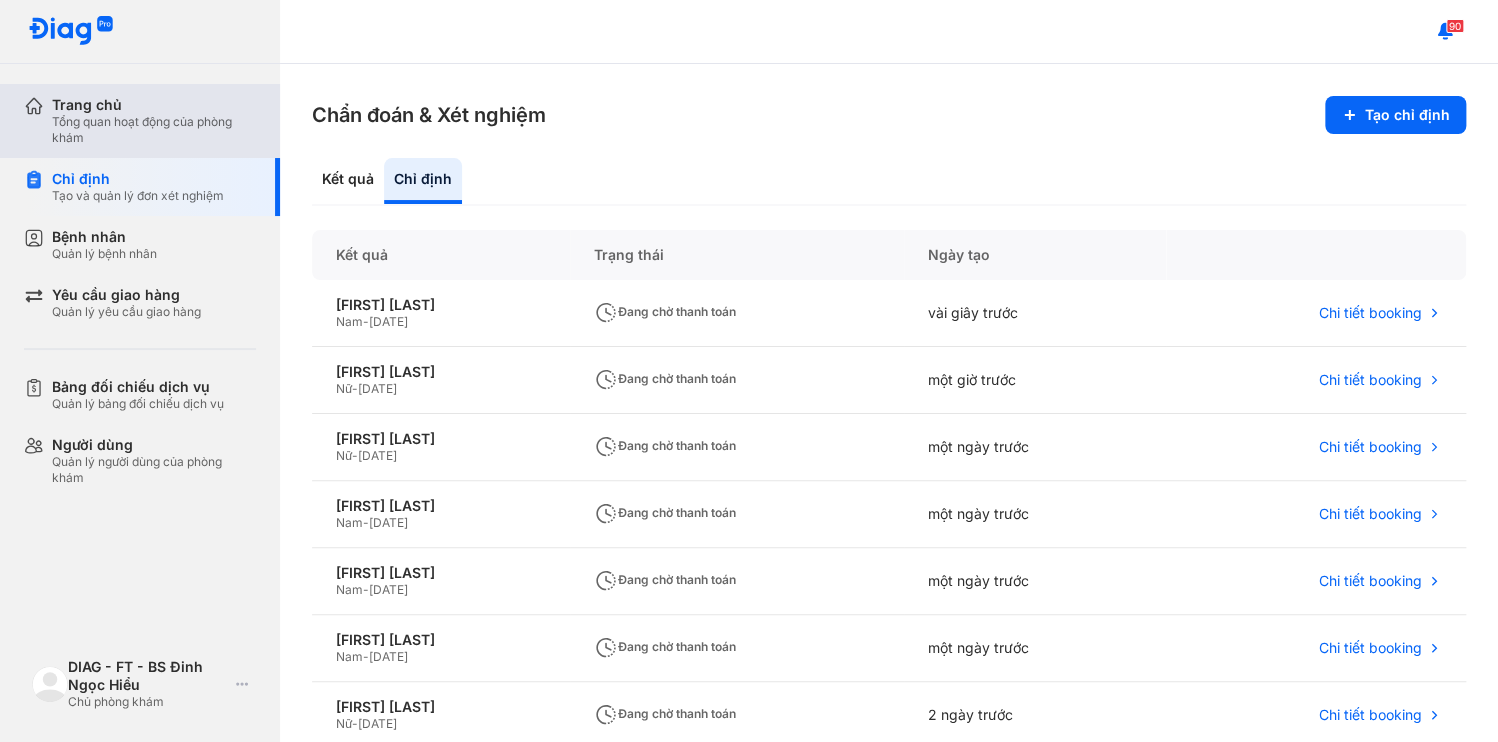 click on "Tổng quan hoạt động của phòng khám" at bounding box center (154, 130) 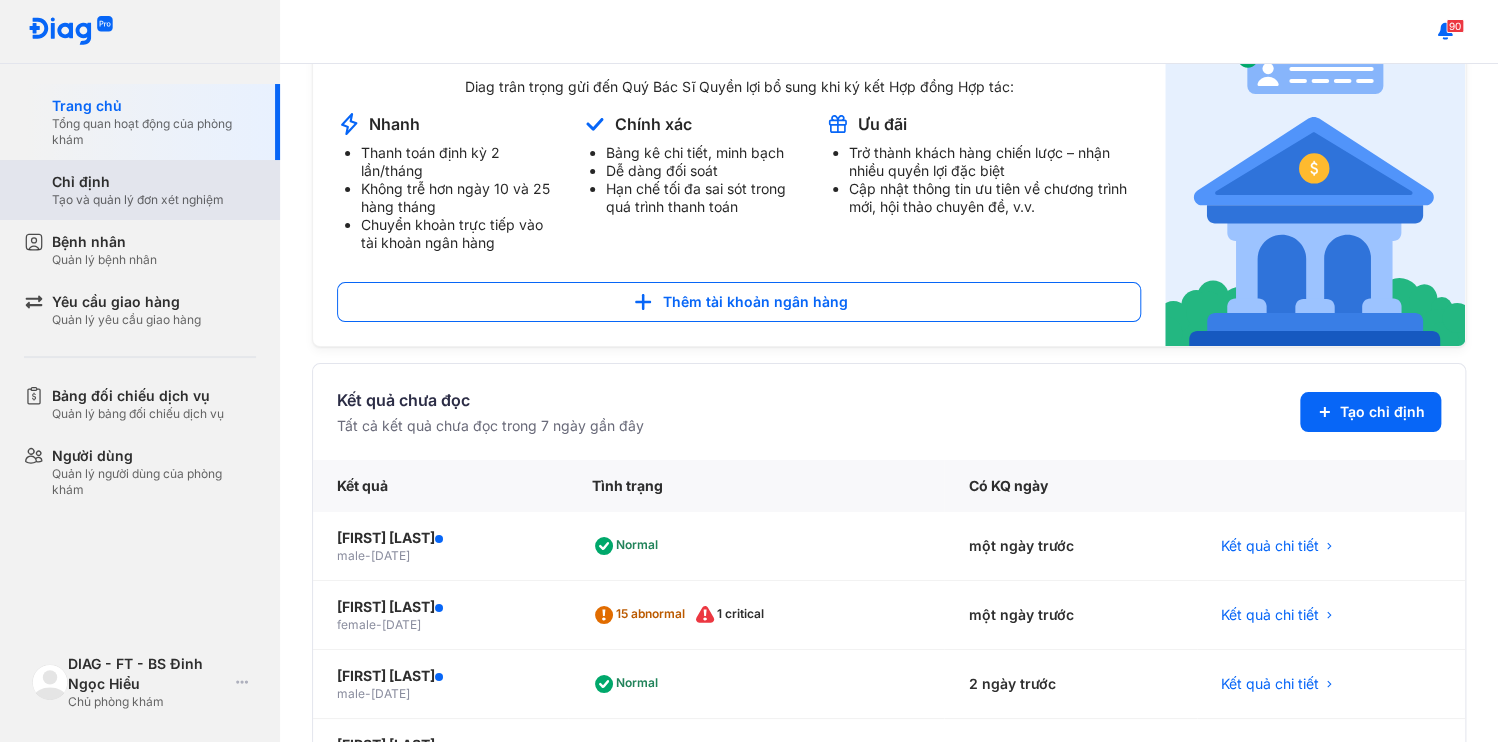 scroll, scrollTop: 116, scrollLeft: 0, axis: vertical 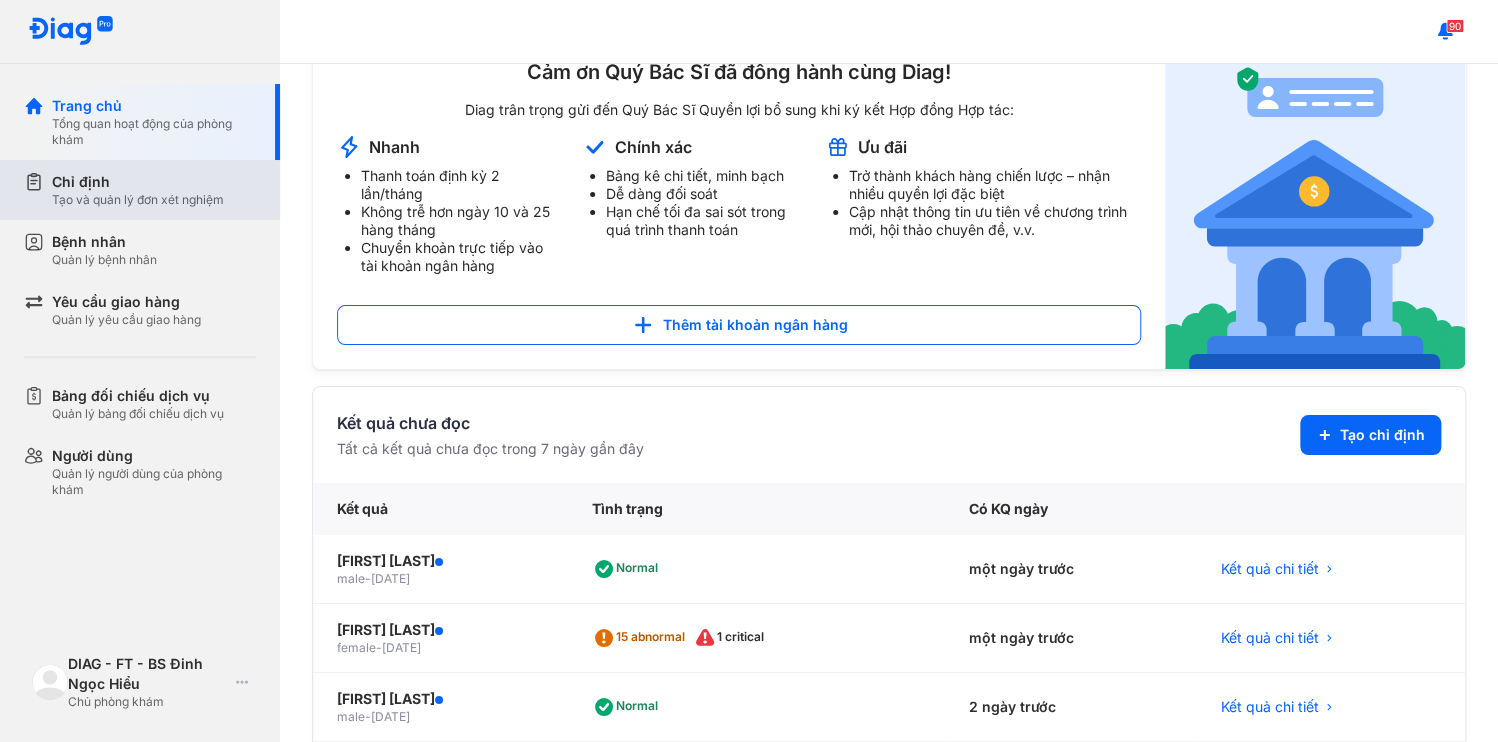 click on "Chỉ định" at bounding box center [138, 182] 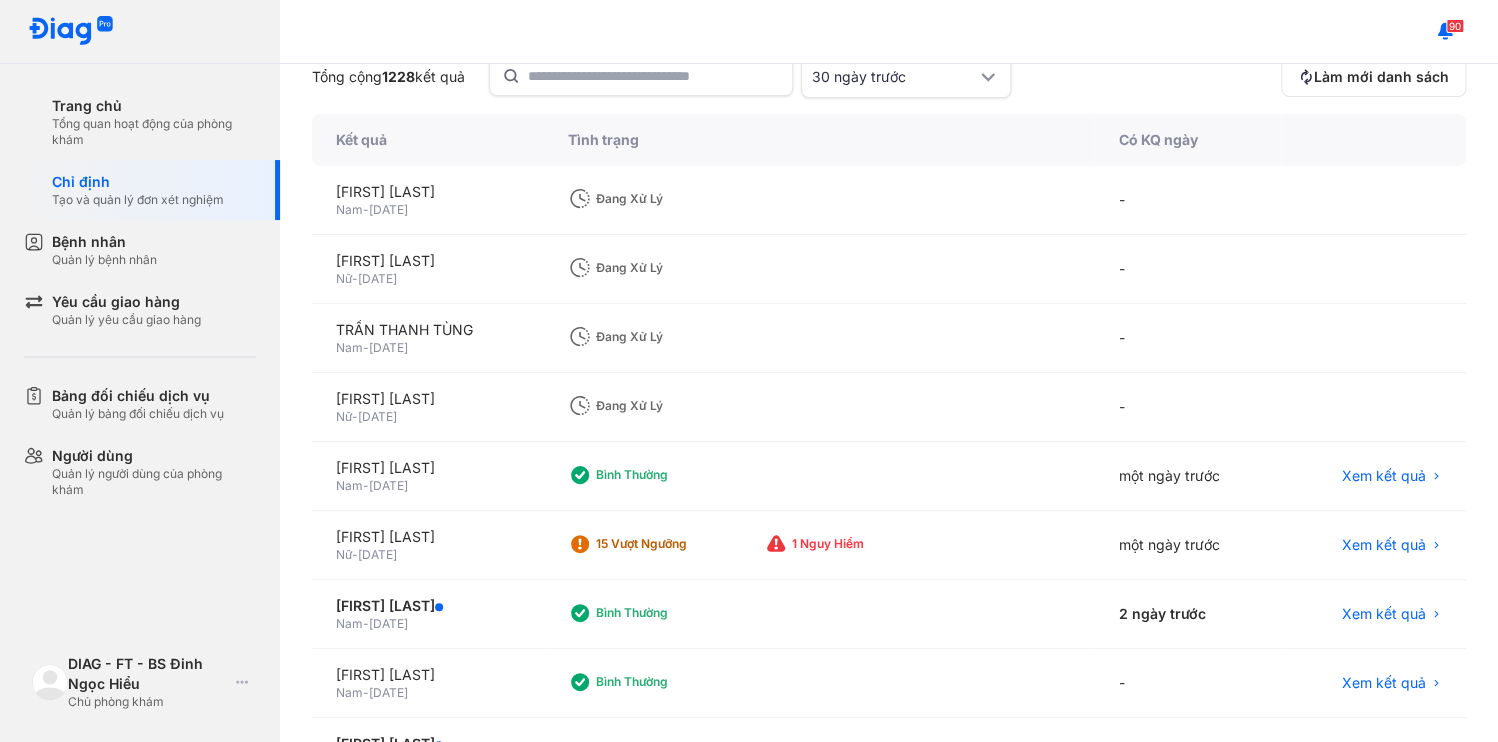 scroll, scrollTop: 186, scrollLeft: 0, axis: vertical 